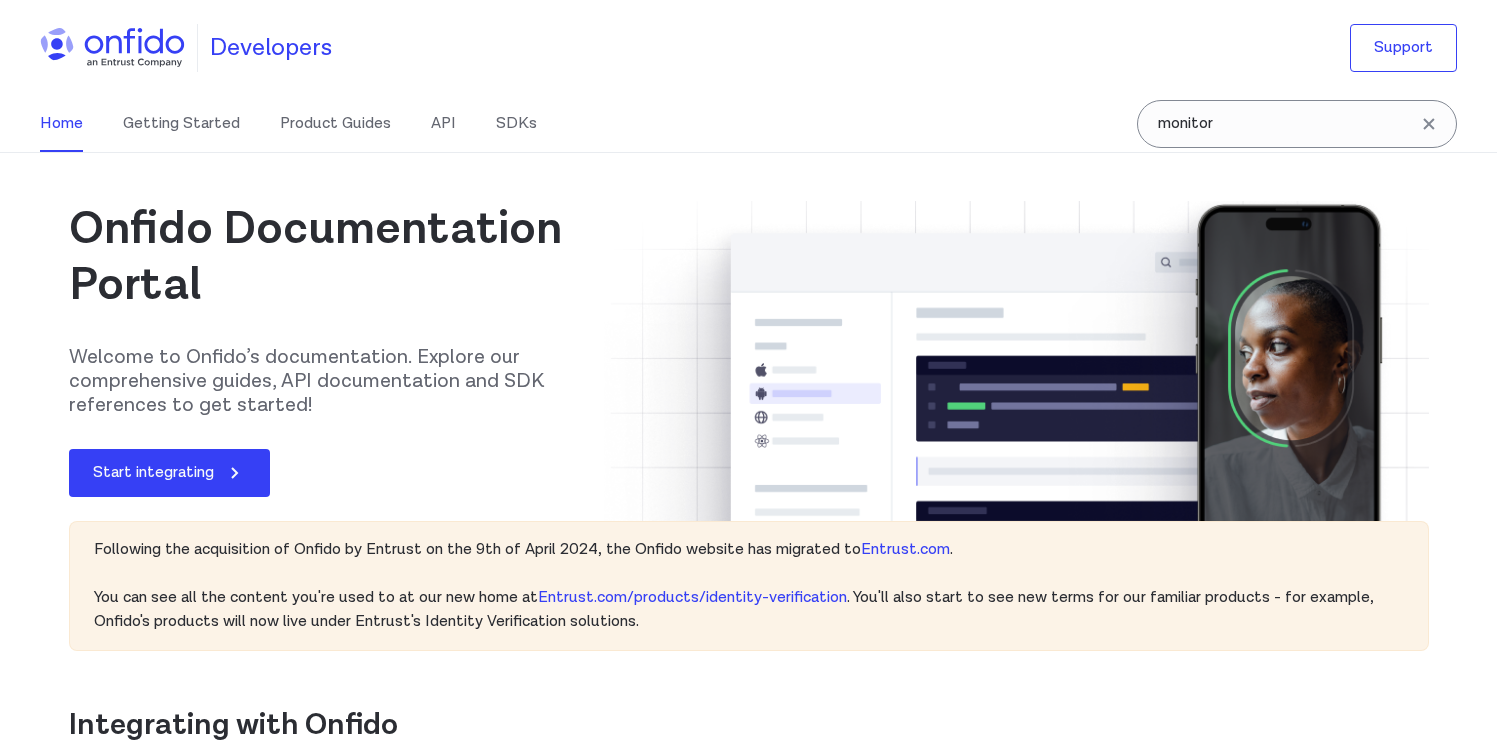scroll, scrollTop: 0, scrollLeft: 0, axis: both 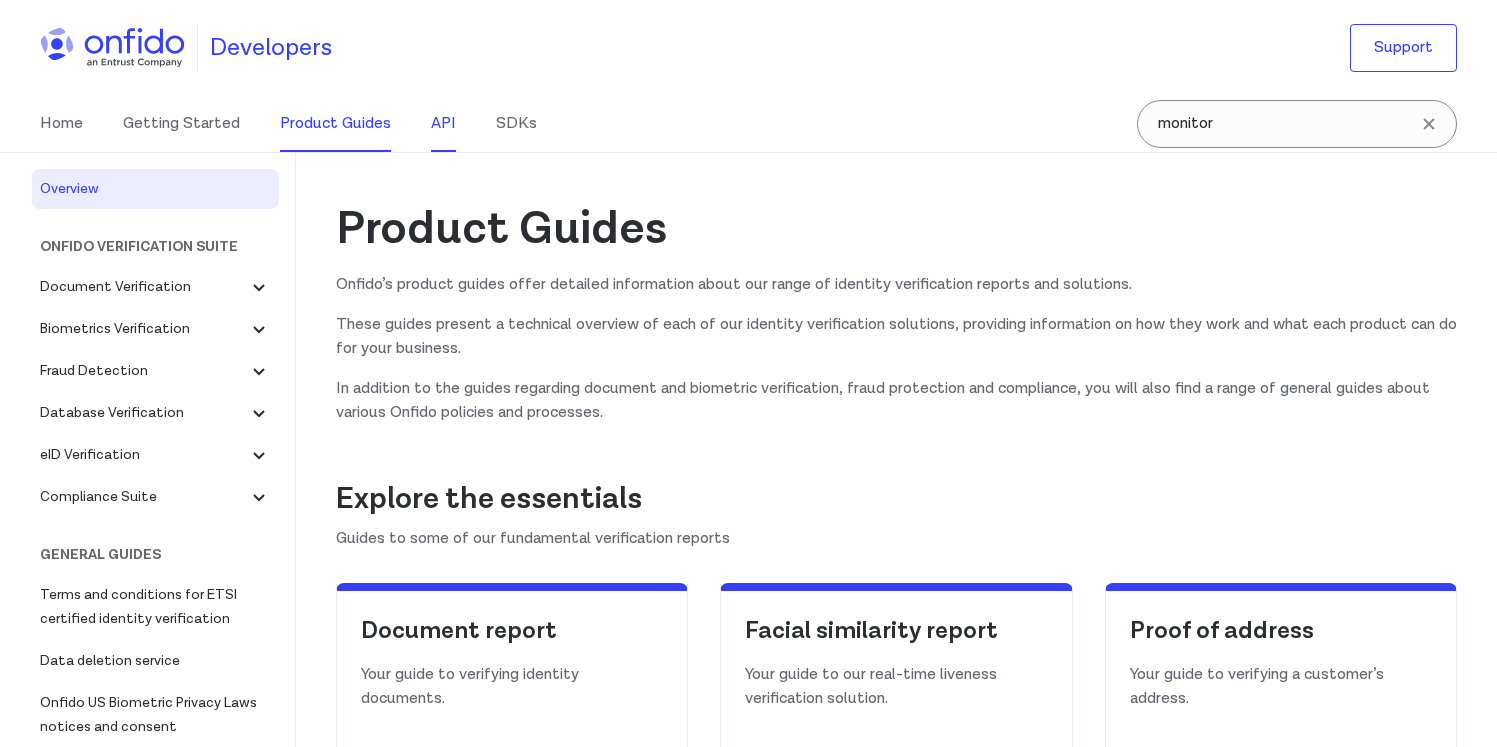 click on "API" at bounding box center (443, 124) 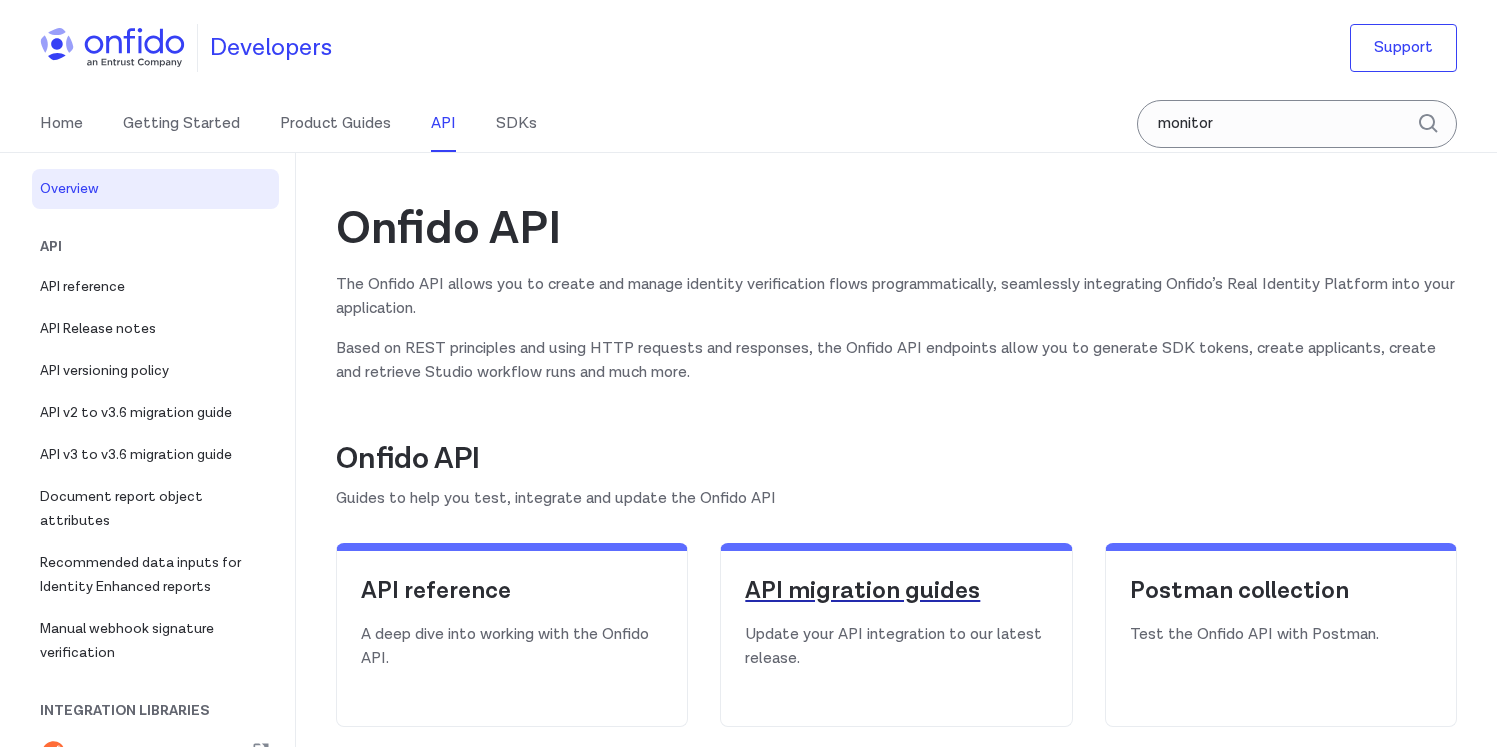 scroll, scrollTop: 0, scrollLeft: 0, axis: both 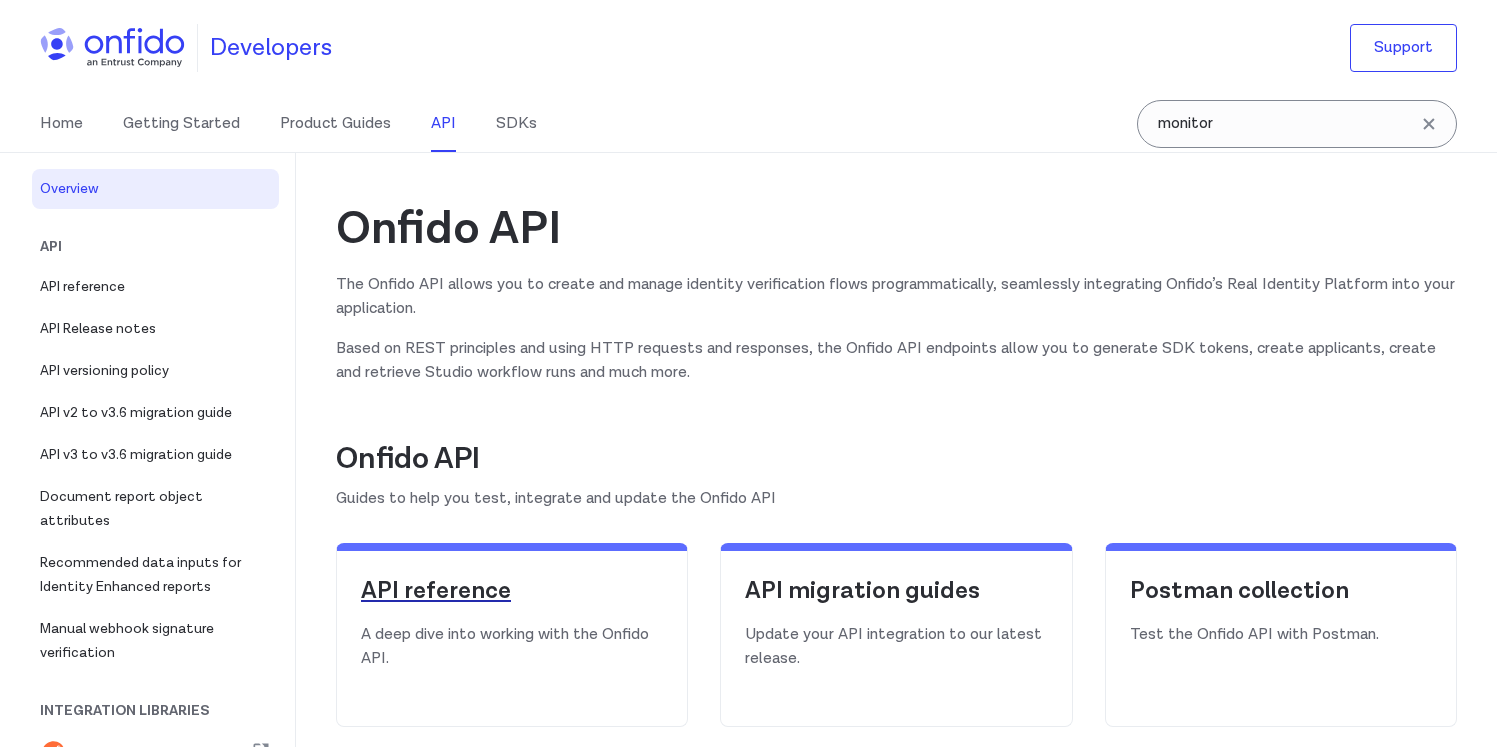 click on "API reference" at bounding box center (512, 591) 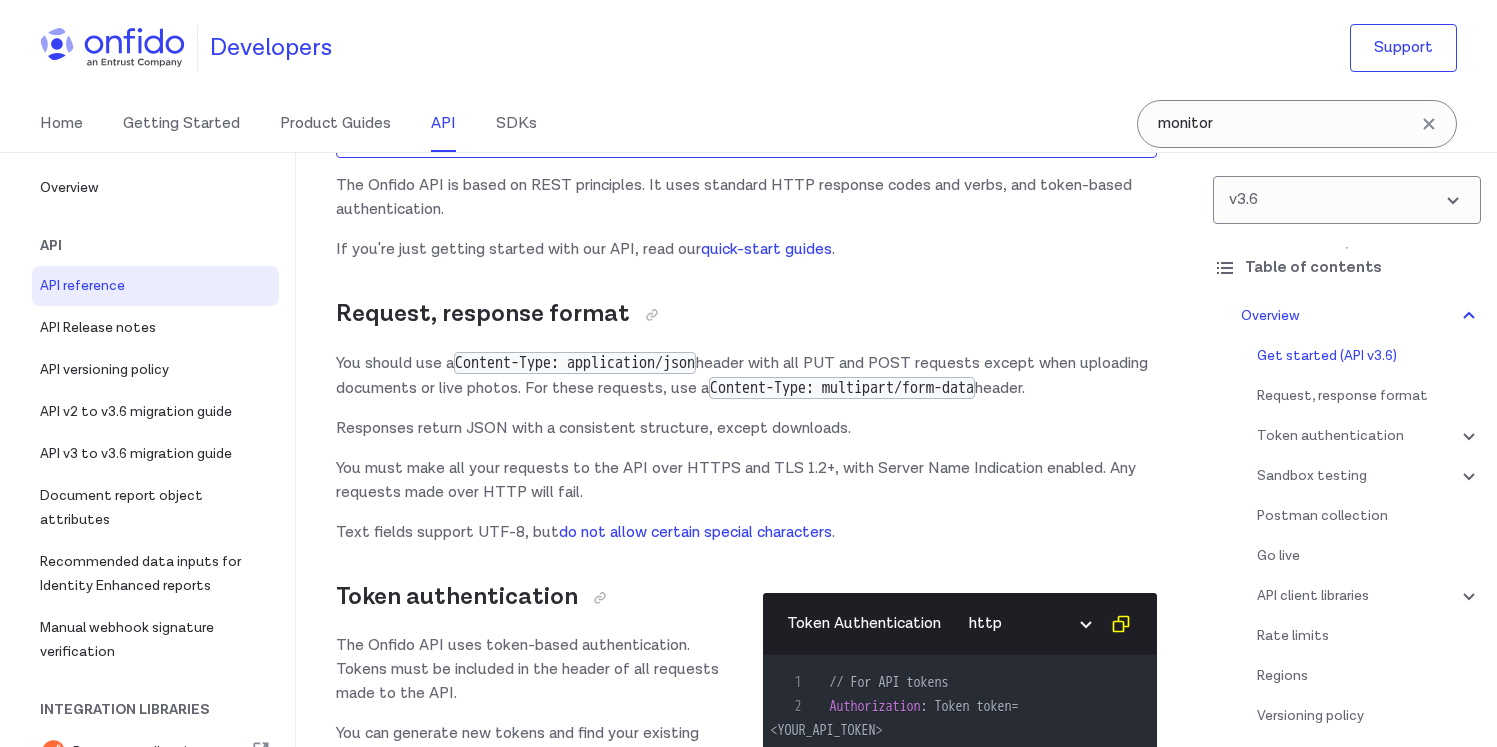 scroll, scrollTop: 320, scrollLeft: 0, axis: vertical 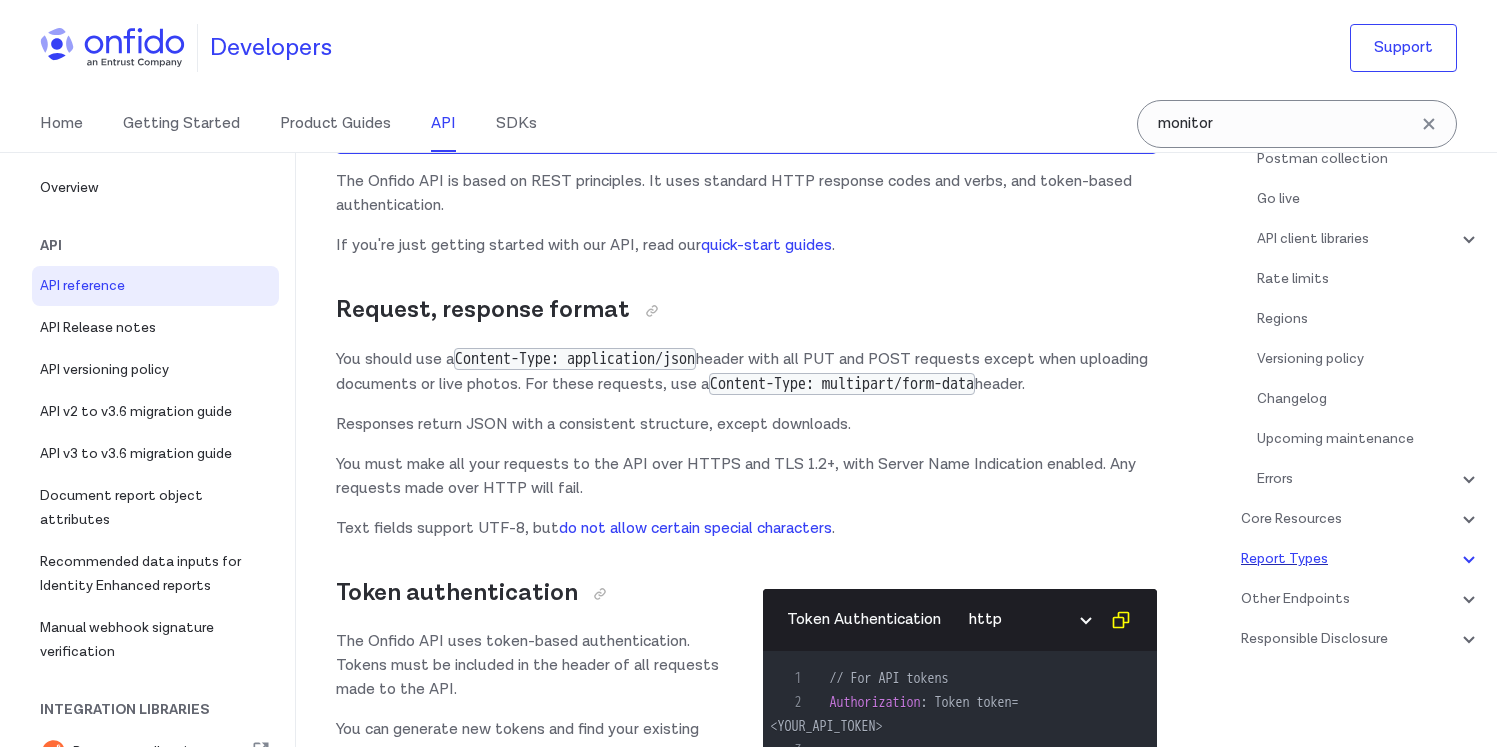 click on "Report Types" at bounding box center [1361, 559] 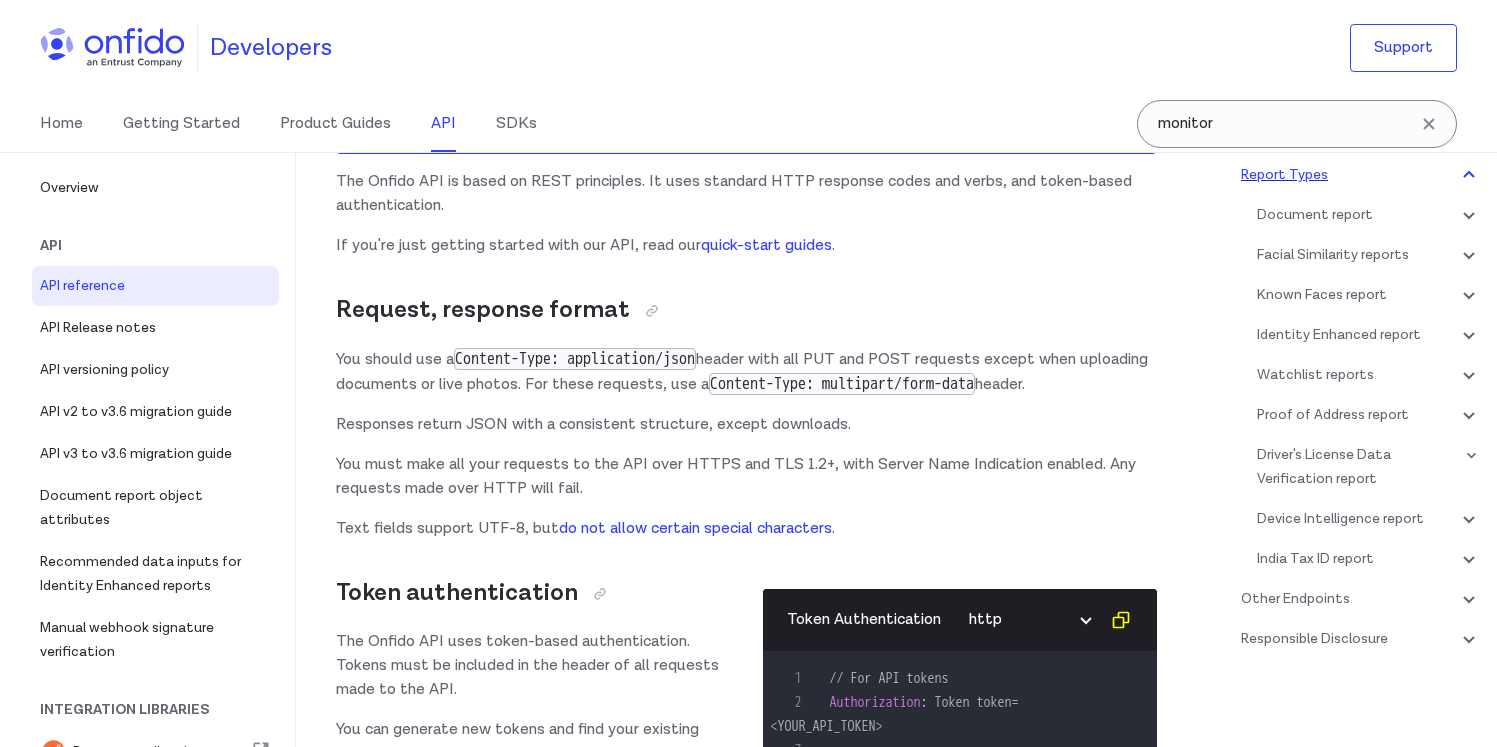 scroll, scrollTop: 83212, scrollLeft: 0, axis: vertical 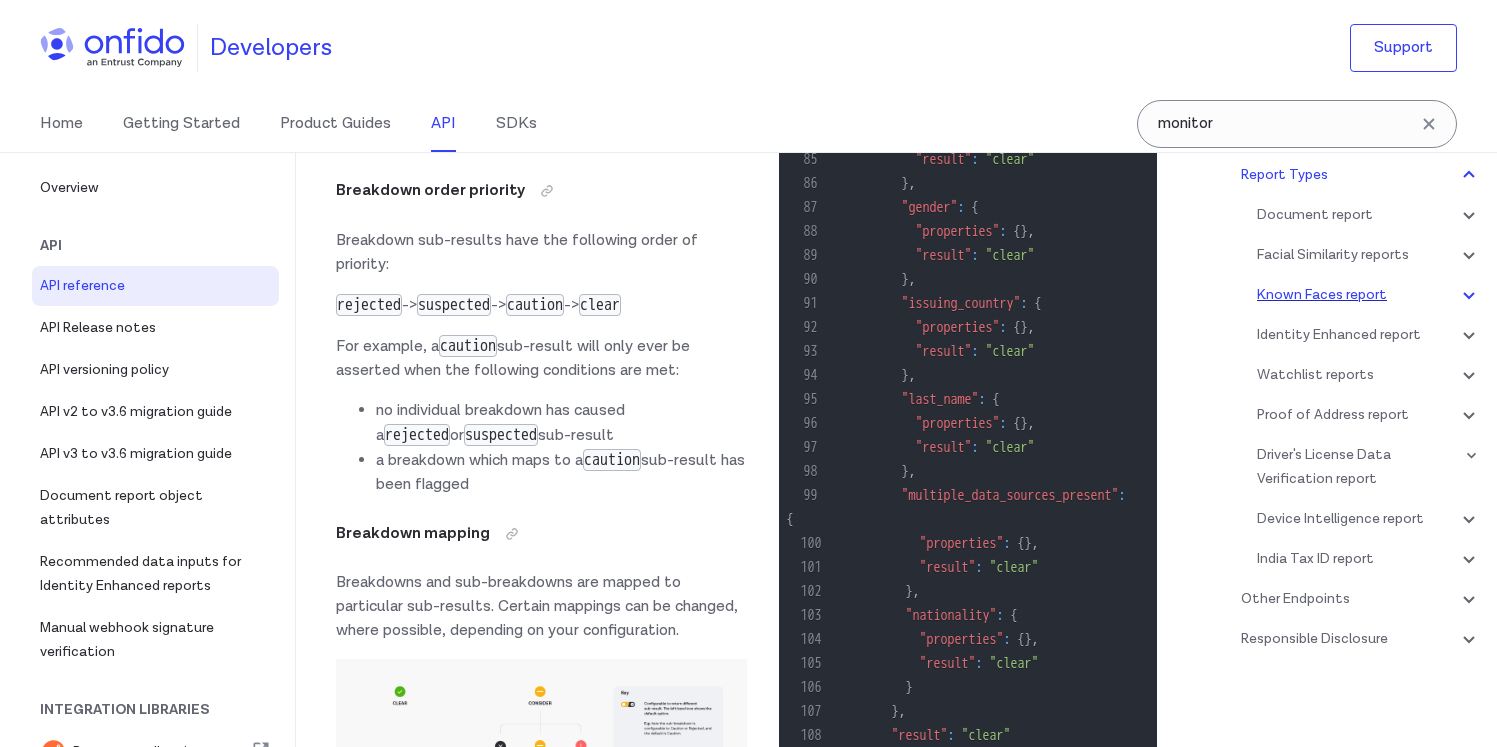 click on "Known Faces report" at bounding box center (1369, 295) 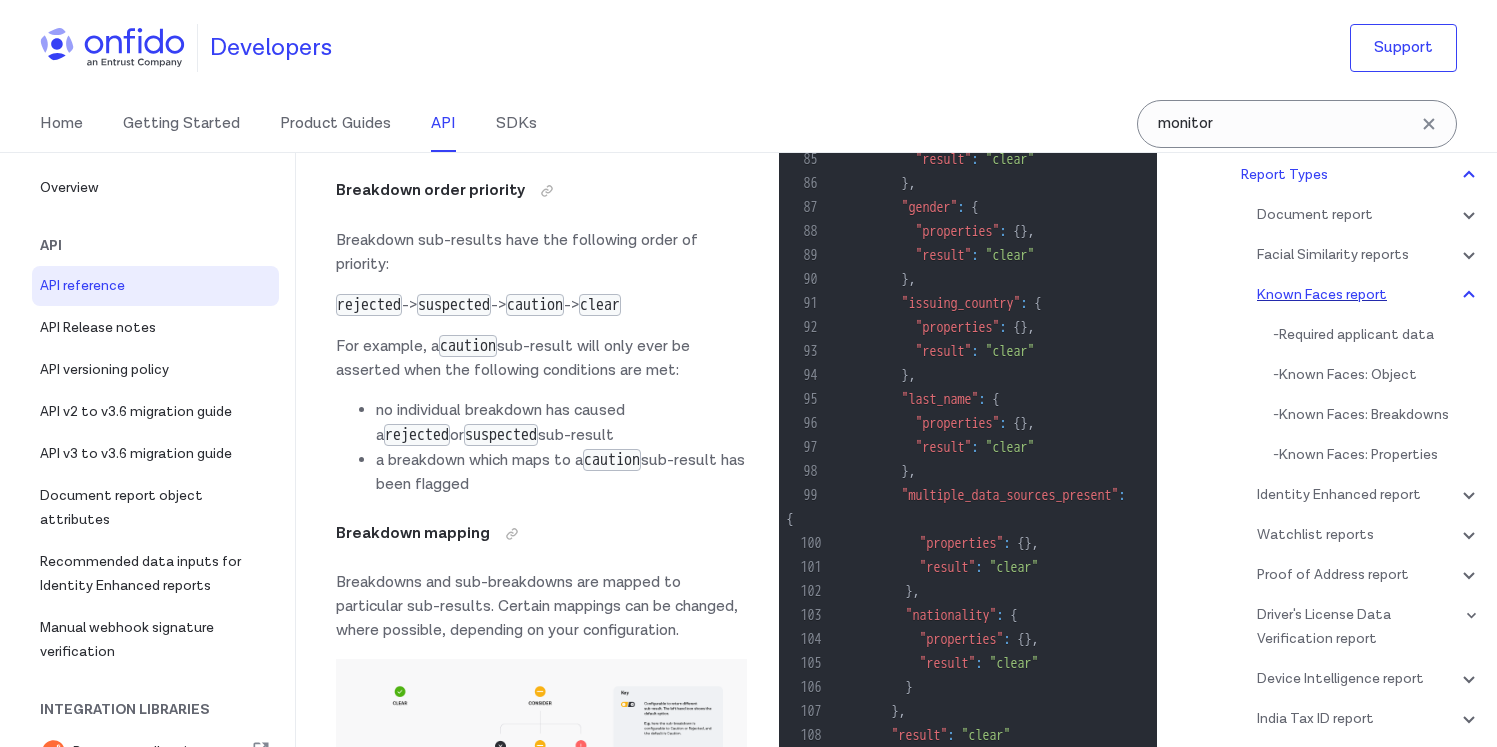 scroll, scrollTop: 130619, scrollLeft: 0, axis: vertical 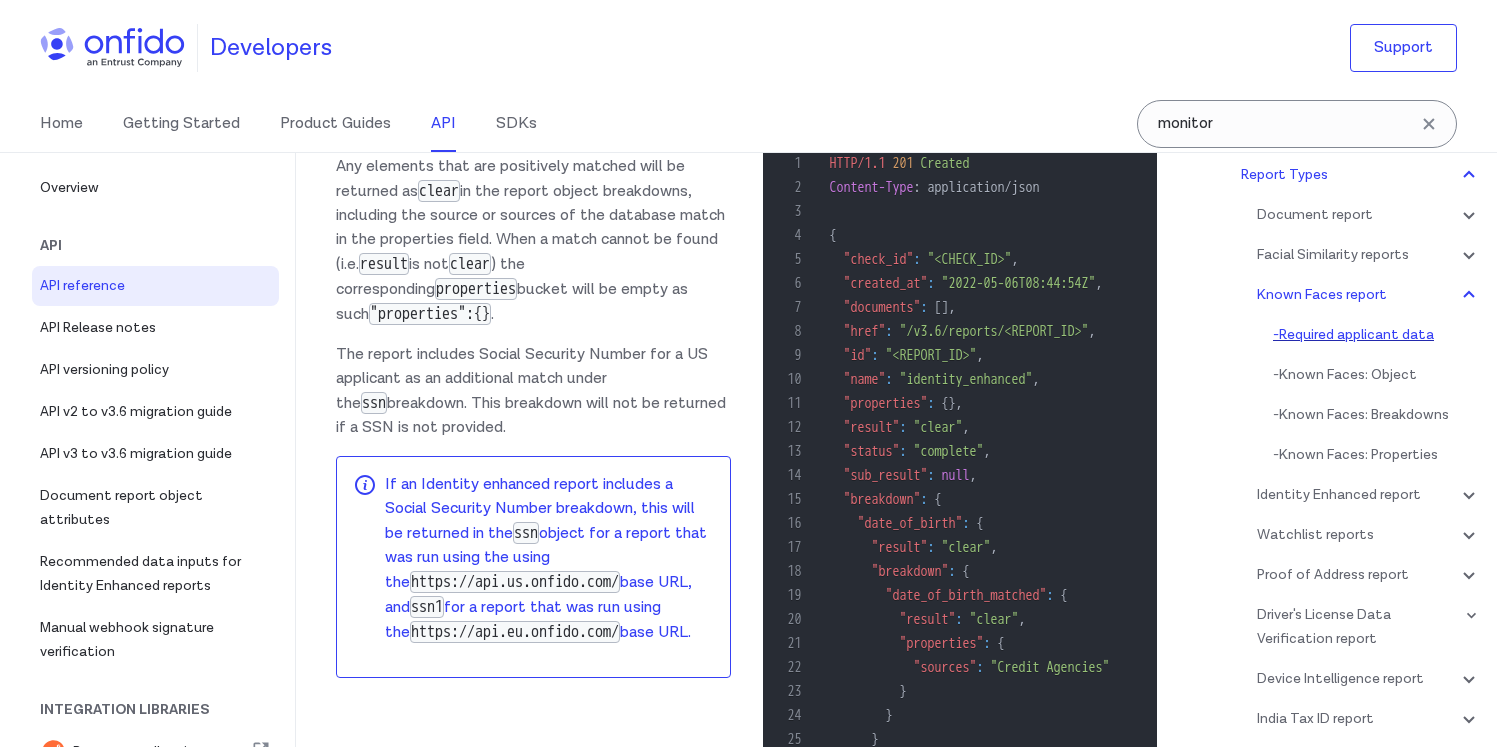 click on "-  Required applicant data" at bounding box center (1377, 335) 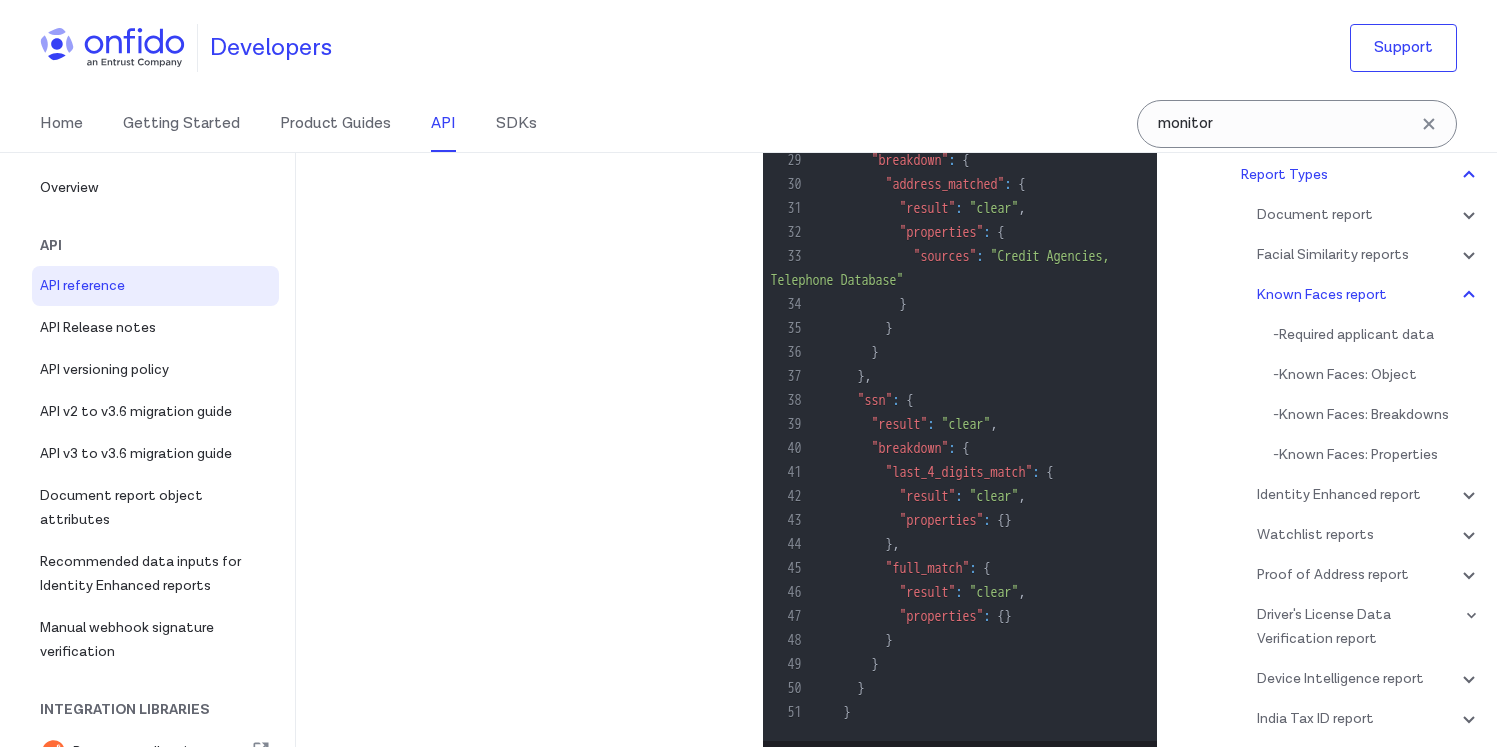 scroll, scrollTop: 131297, scrollLeft: 0, axis: vertical 